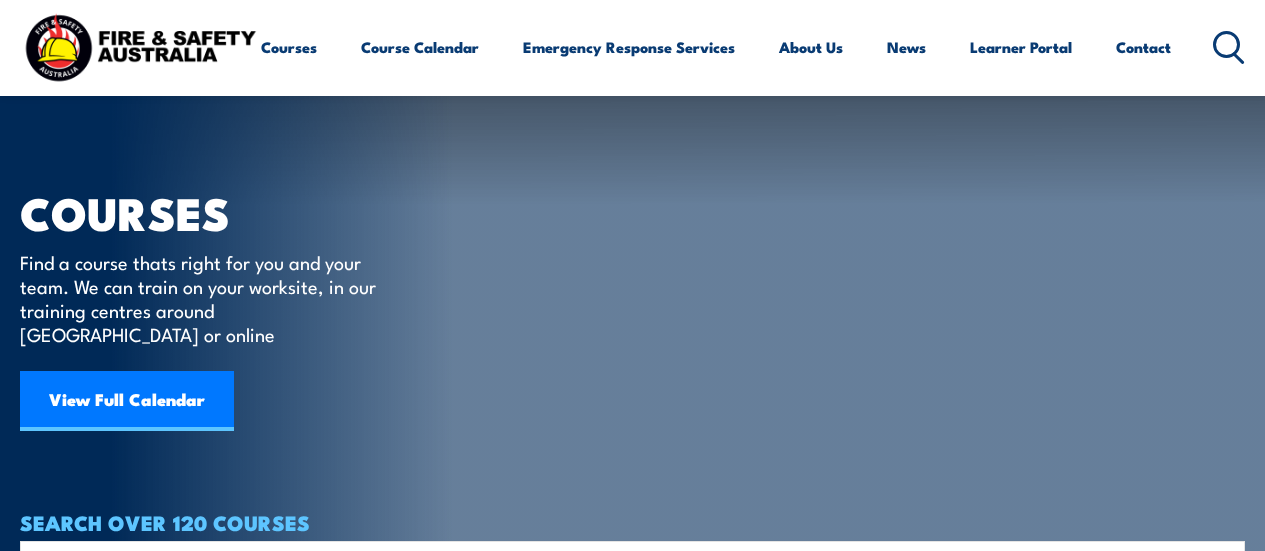 scroll, scrollTop: 300, scrollLeft: 0, axis: vertical 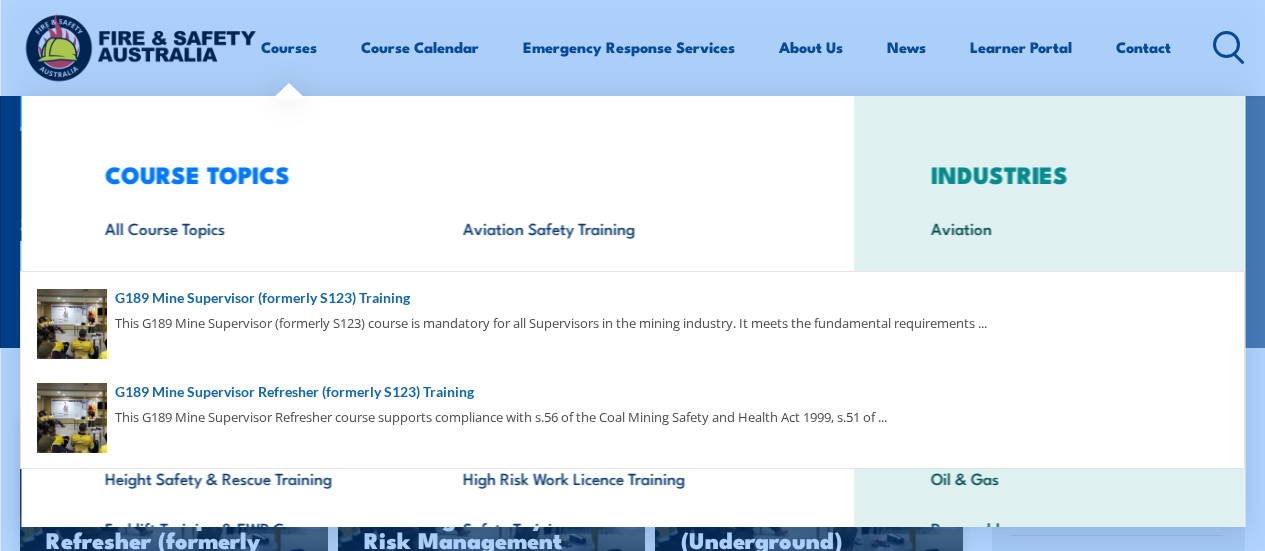click on "COURSE TOPICS
All Course Topics
Aviation Safety Training Confined Space Training Fire & Warden Training Driver Training First Aid Training Electricity Supply Industry (ESI) Training Emergency Response & Rescue Training Global Wind Organisation Safety (GWO) HAZMAT Training and Spill Response Height Safety & Rescue Training High Risk Work Licence Training Forklift Training & EWP Courses Safety Training Santos Training Health & Safety Representative Training Work Health & Safety Training (WHS)" at bounding box center (437, 412) 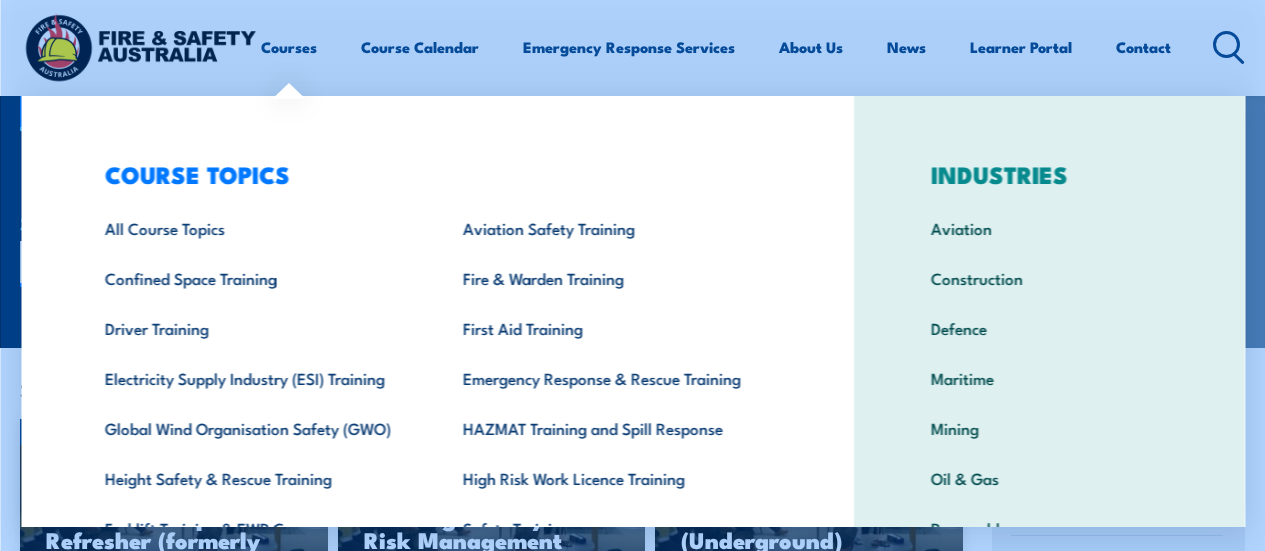 click on "COURSE TOPICS
All Course Topics
Aviation Safety Training Confined Space Training Fire & Warden Training Driver Training First Aid Training Electricity Supply Industry (ESI) Training Emergency Response & Rescue Training Global Wind Organisation Safety (GWO) HAZMAT Training and Spill Response Height Safety & Rescue Training High Risk Work Licence Training Forklift Training & EWP Courses Safety Training Santos Training Health & Safety Representative Training Work Health & Safety Training (WHS)" at bounding box center (437, 412) 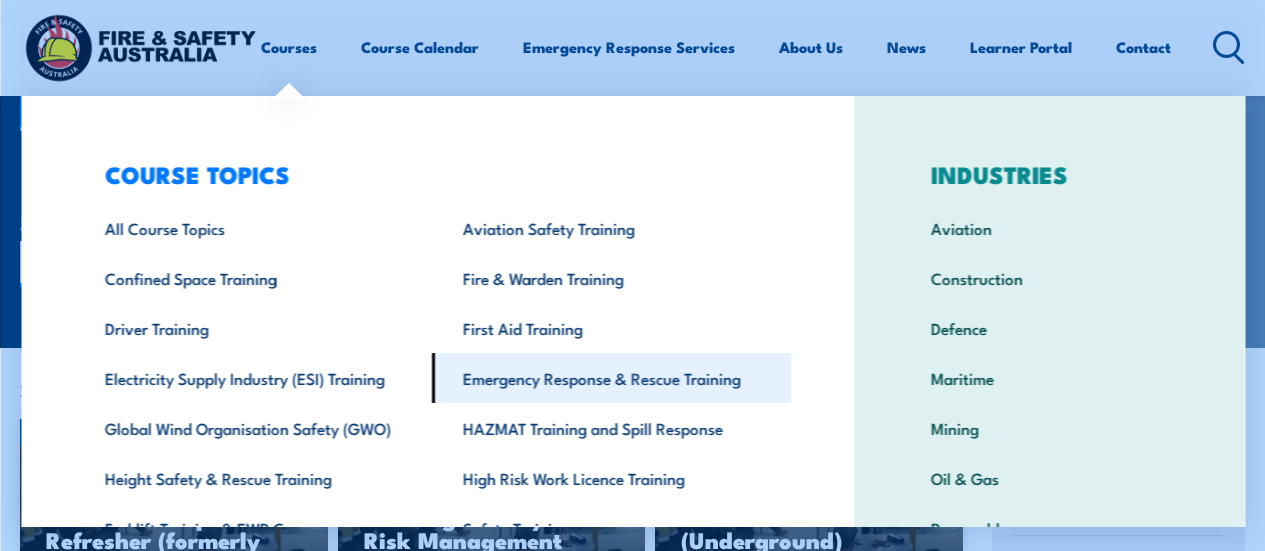 click on "Emergency Response & Rescue Training" at bounding box center (611, 378) 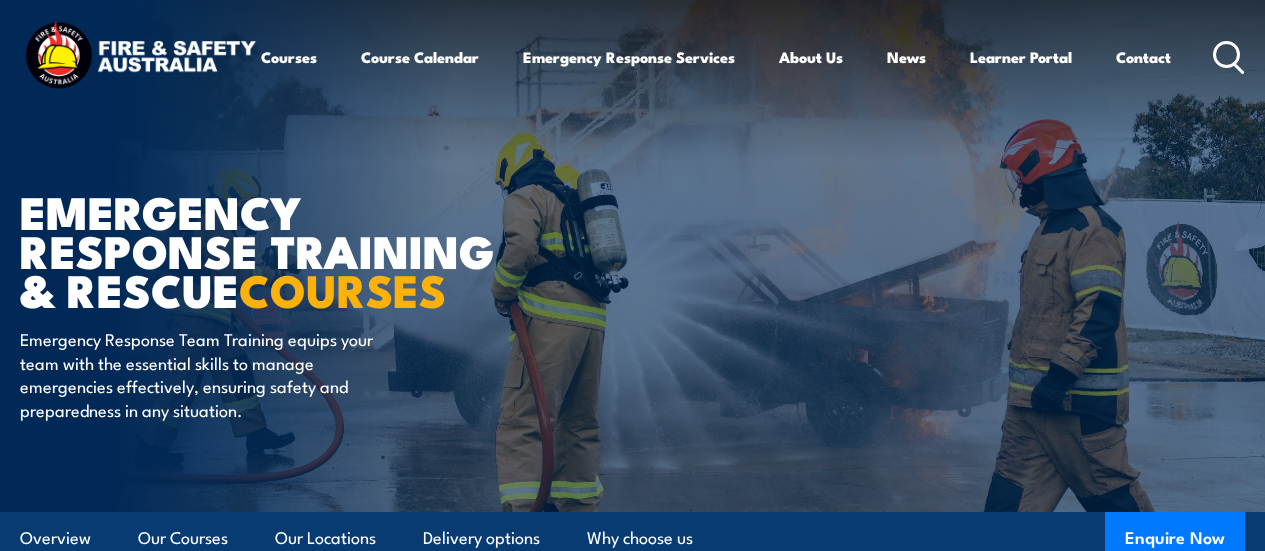 scroll, scrollTop: 400, scrollLeft: 0, axis: vertical 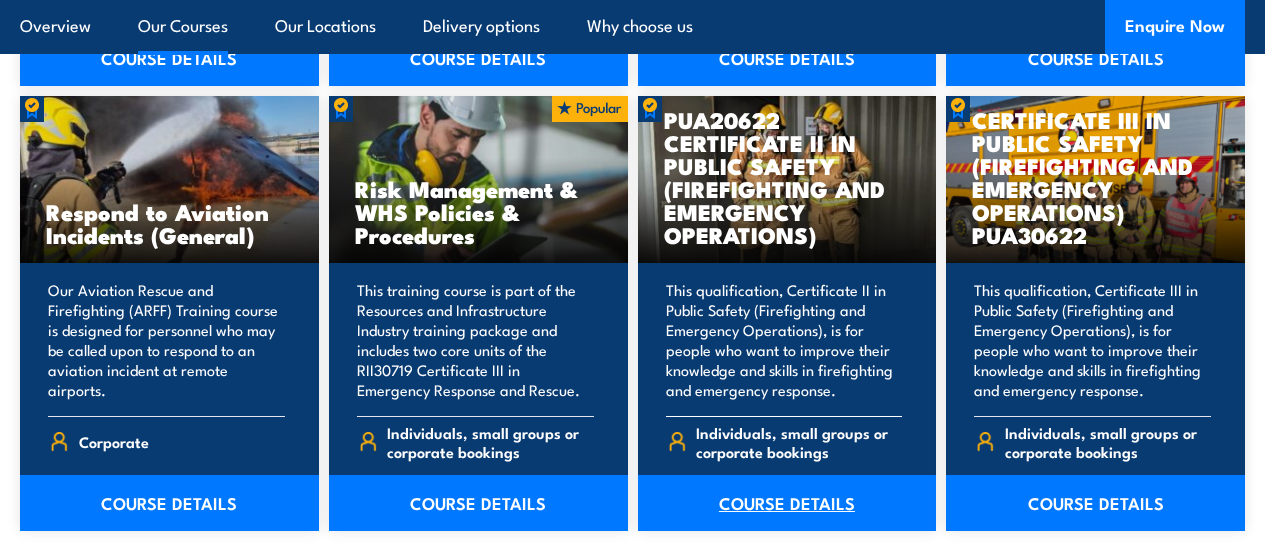 click on "COURSE DETAILS" at bounding box center (787, 503) 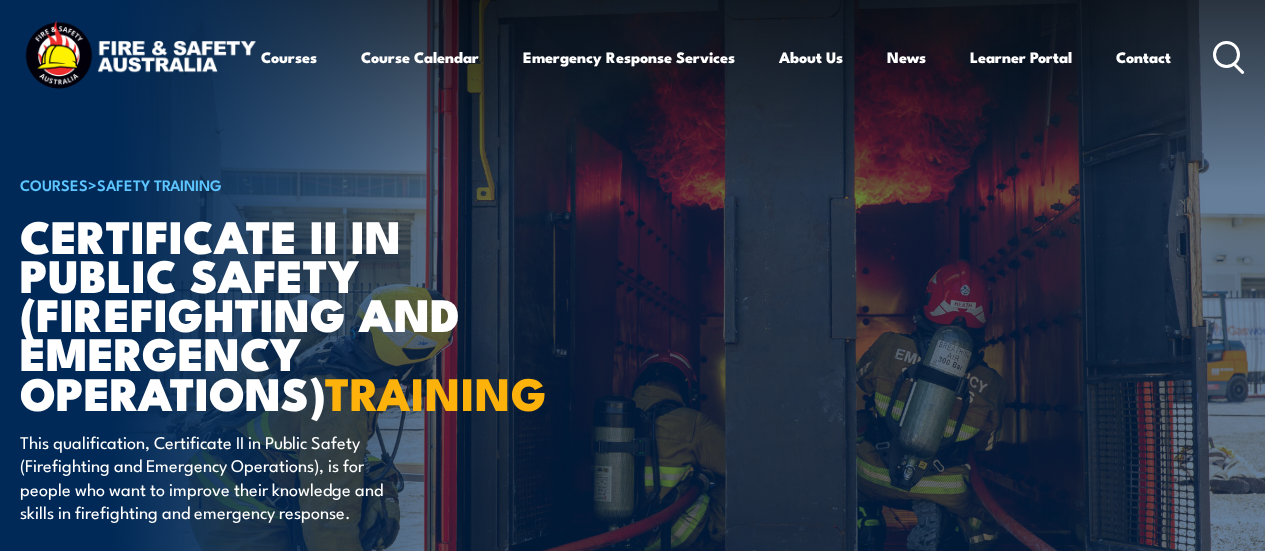 scroll, scrollTop: 200, scrollLeft: 0, axis: vertical 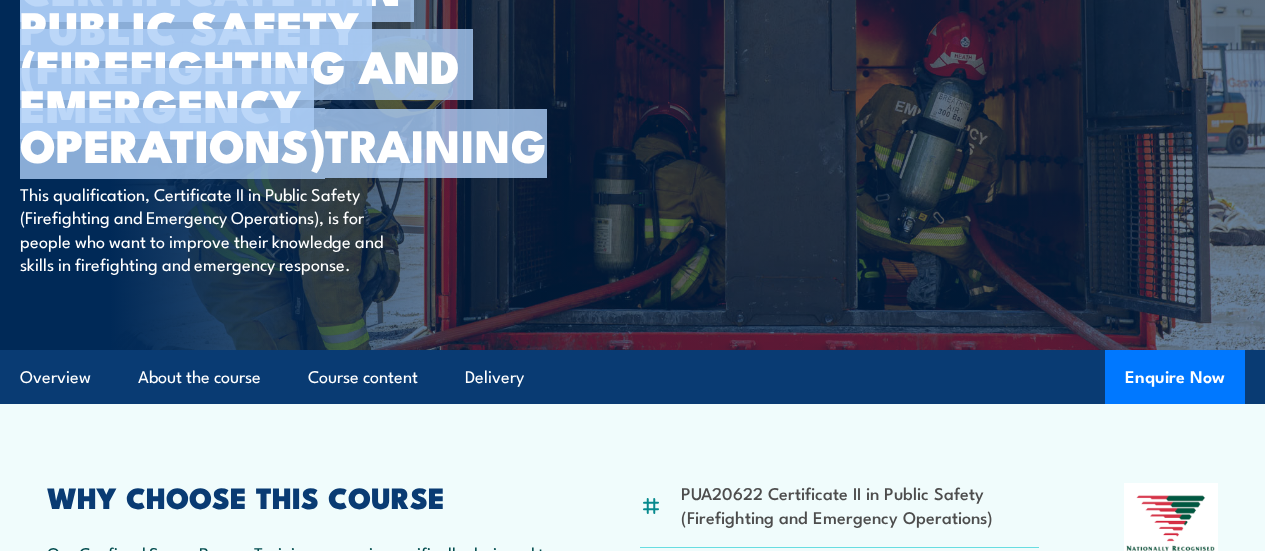 drag, startPoint x: 265, startPoint y: 243, endPoint x: 29, endPoint y: 33, distance: 315.90506 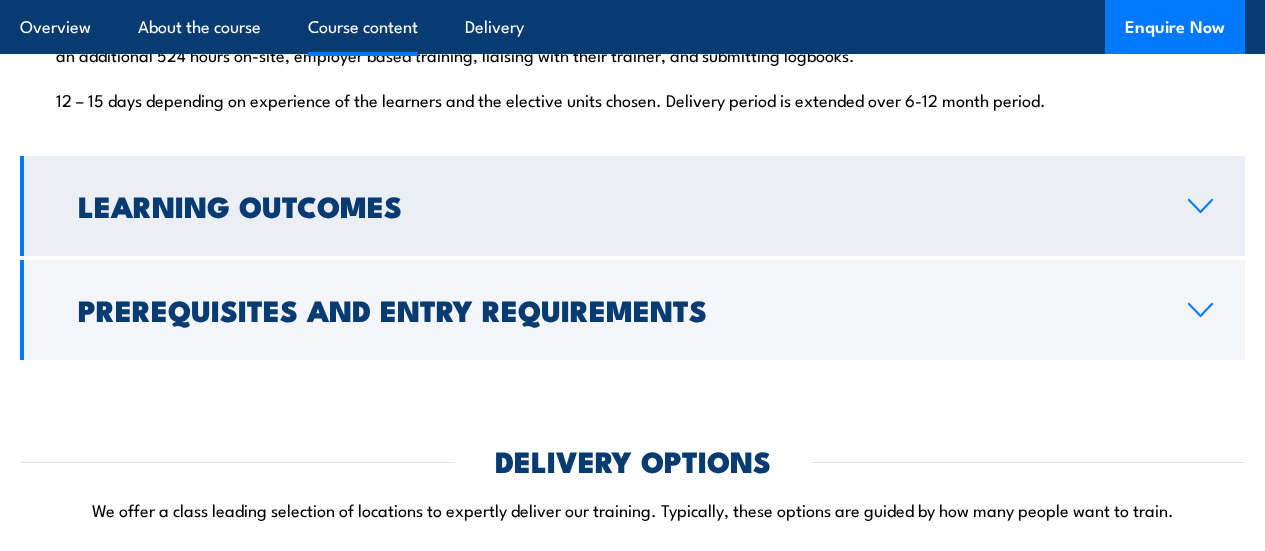 scroll, scrollTop: 2148, scrollLeft: 0, axis: vertical 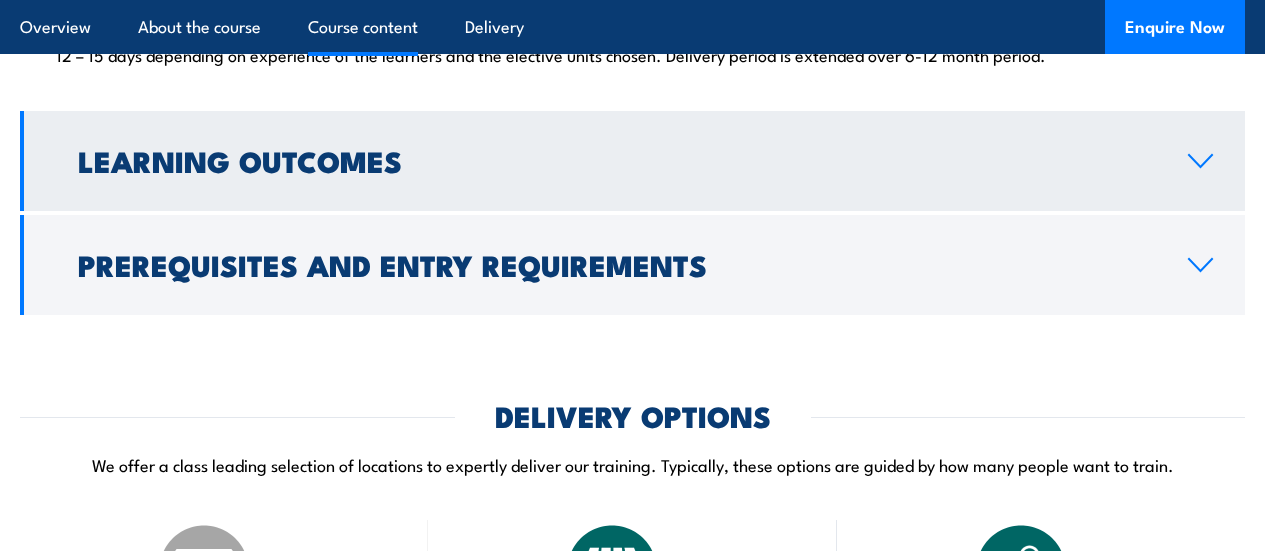 click on "Learning Outcomes" at bounding box center (617, 160) 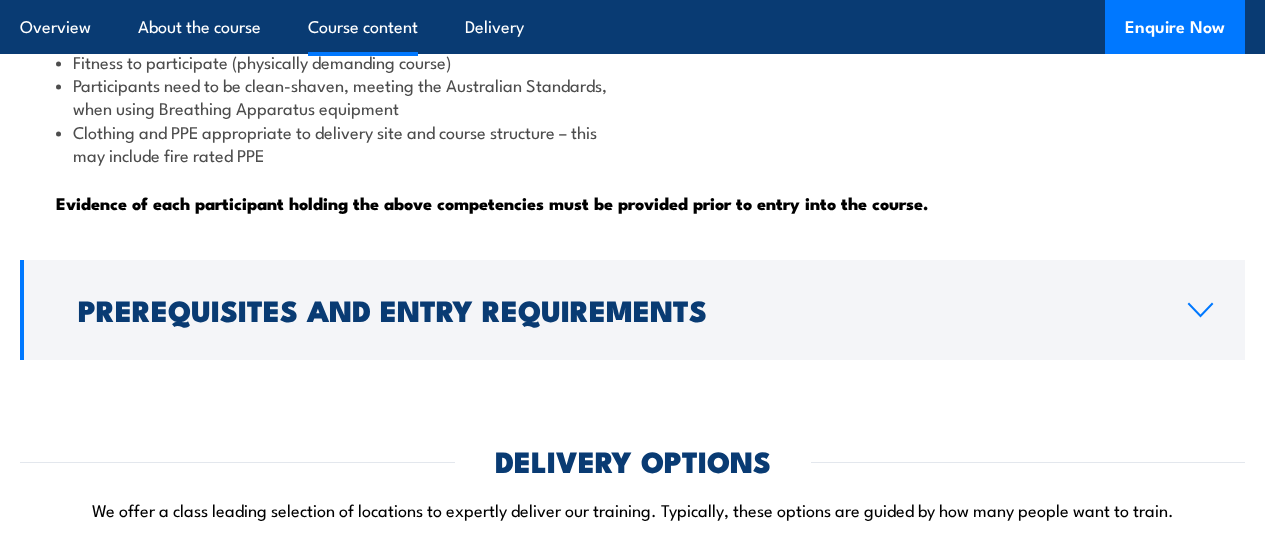 scroll, scrollTop: 2027, scrollLeft: 0, axis: vertical 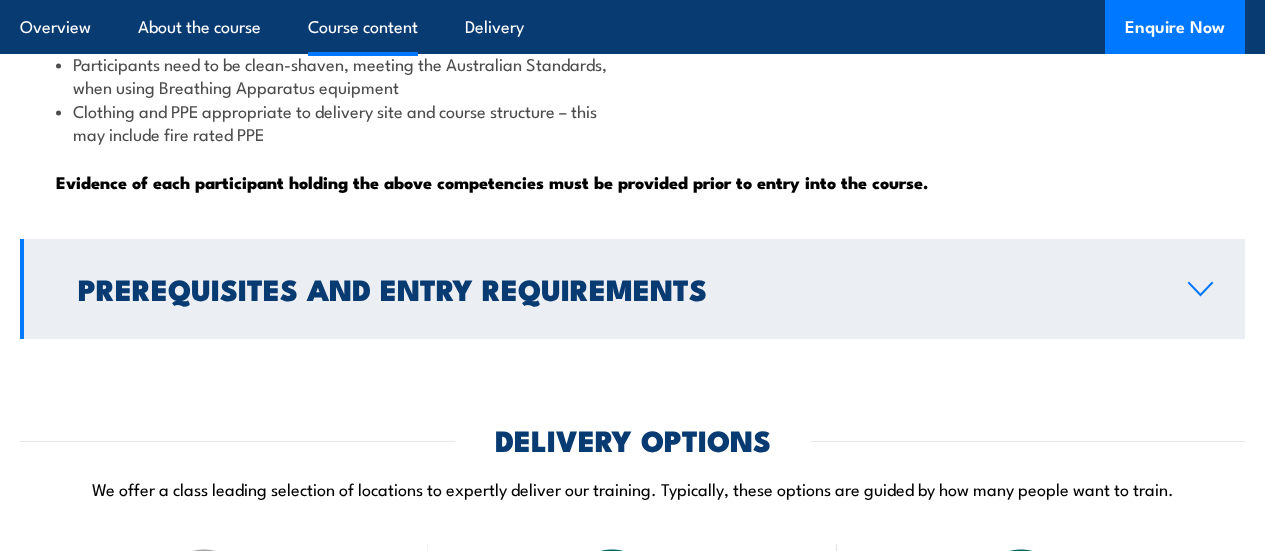 click on "Prerequisites and Entry Requirements" at bounding box center (617, 288) 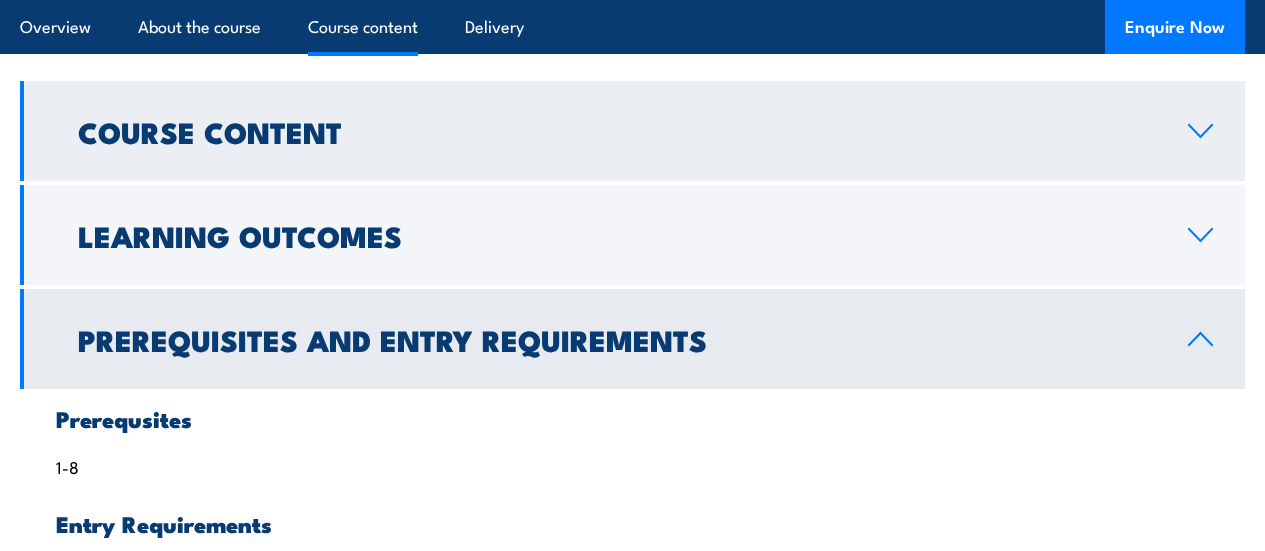 scroll, scrollTop: 1727, scrollLeft: 0, axis: vertical 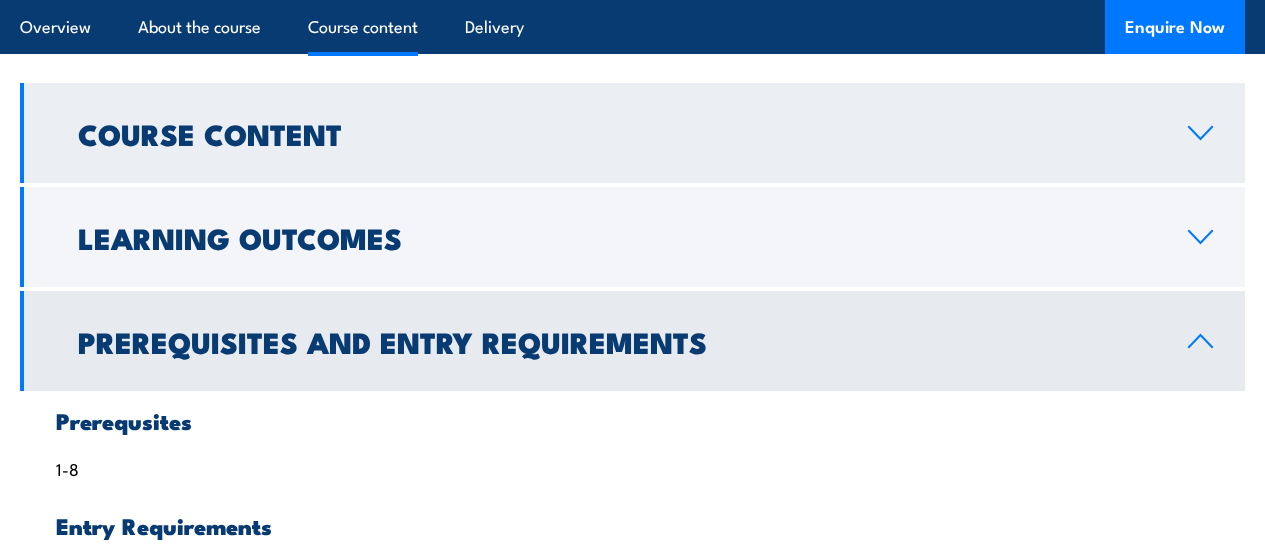 click on "Course Content" at bounding box center [617, 133] 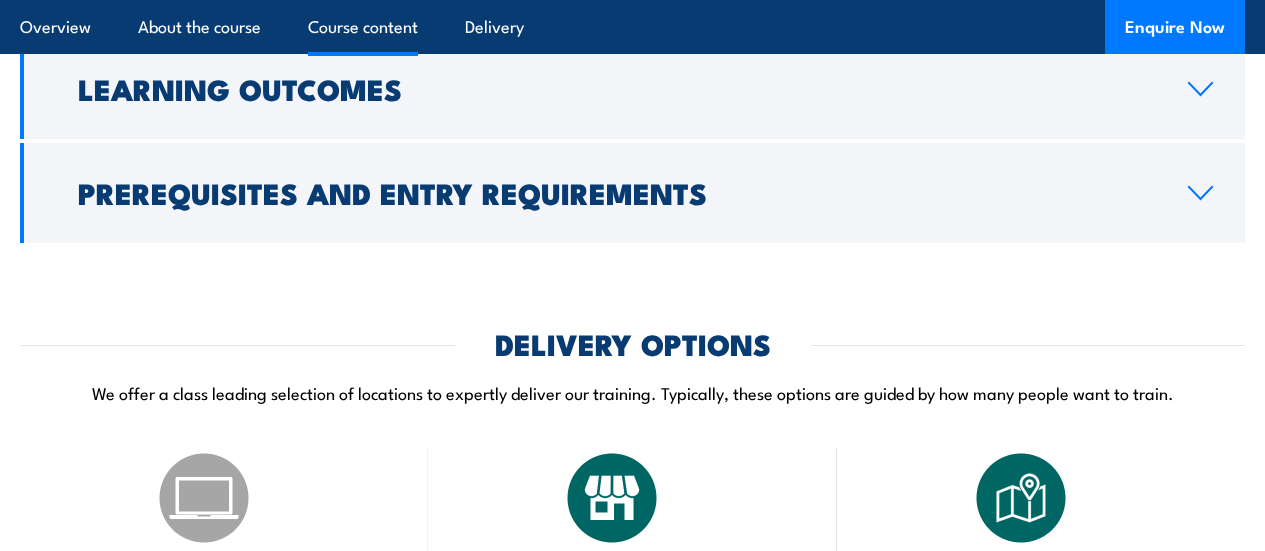 scroll, scrollTop: 2227, scrollLeft: 0, axis: vertical 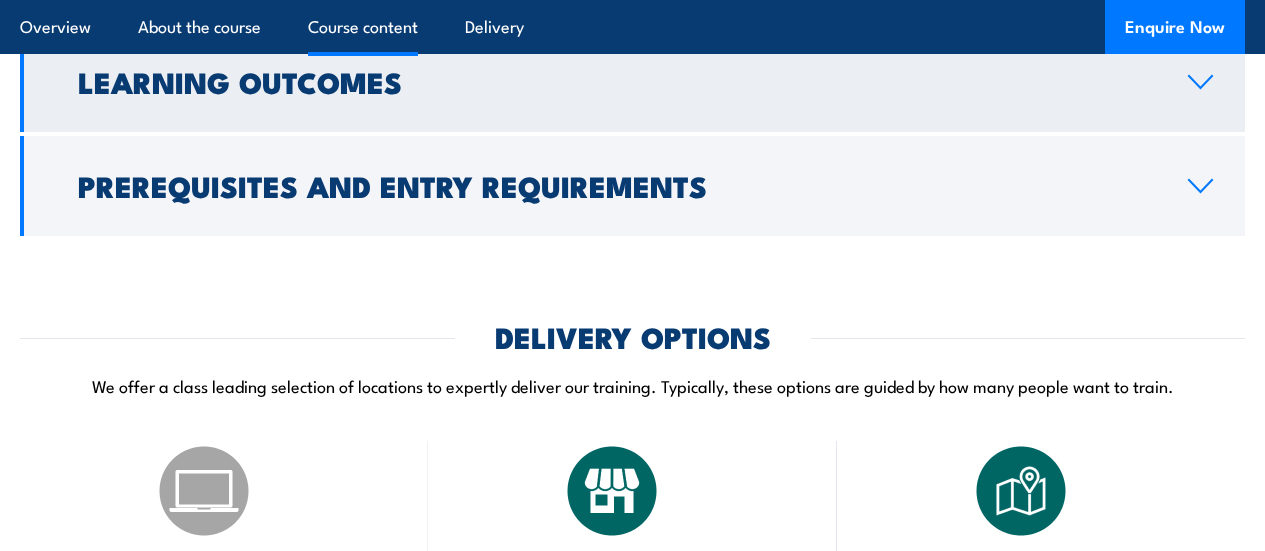 click on "Learning Outcomes" at bounding box center [617, 81] 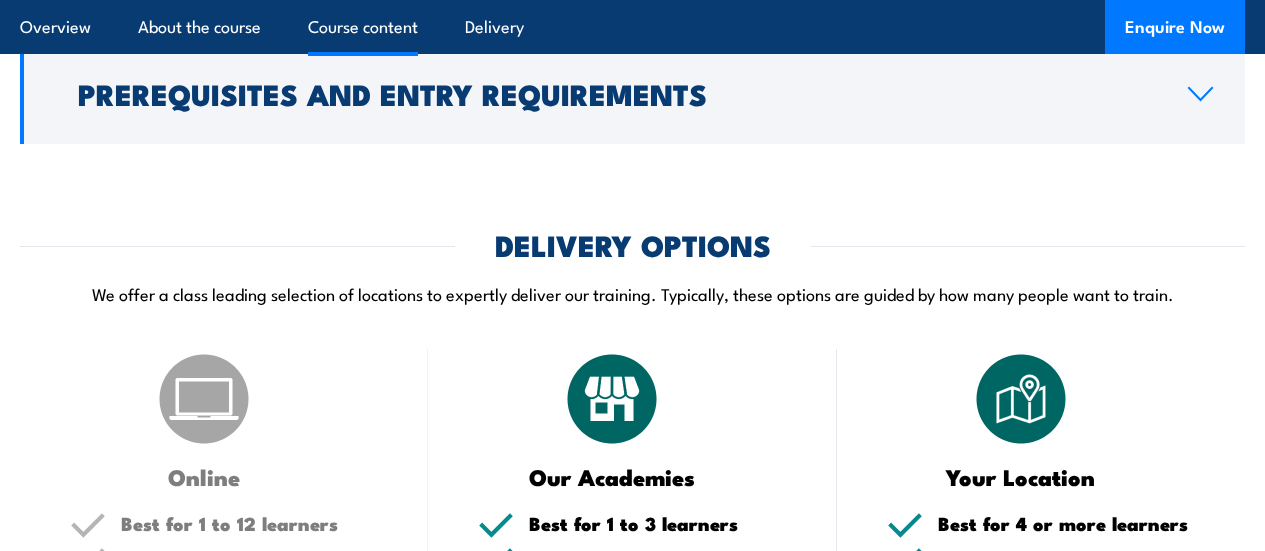 scroll, scrollTop: 2001, scrollLeft: 0, axis: vertical 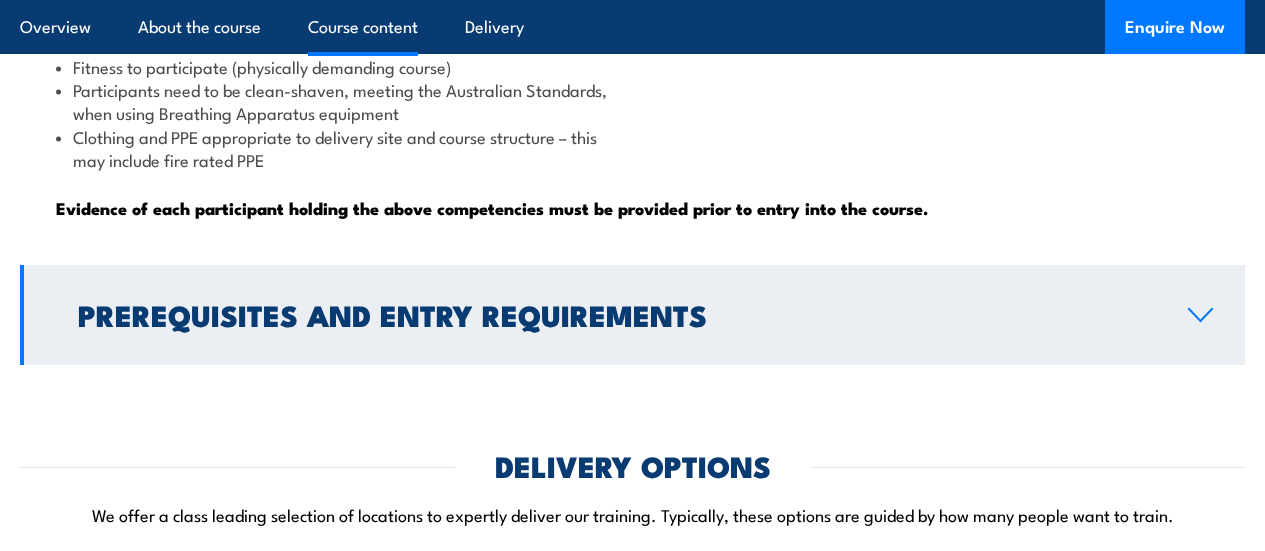 click on "Prerequisites and Entry Requirements" at bounding box center [617, 314] 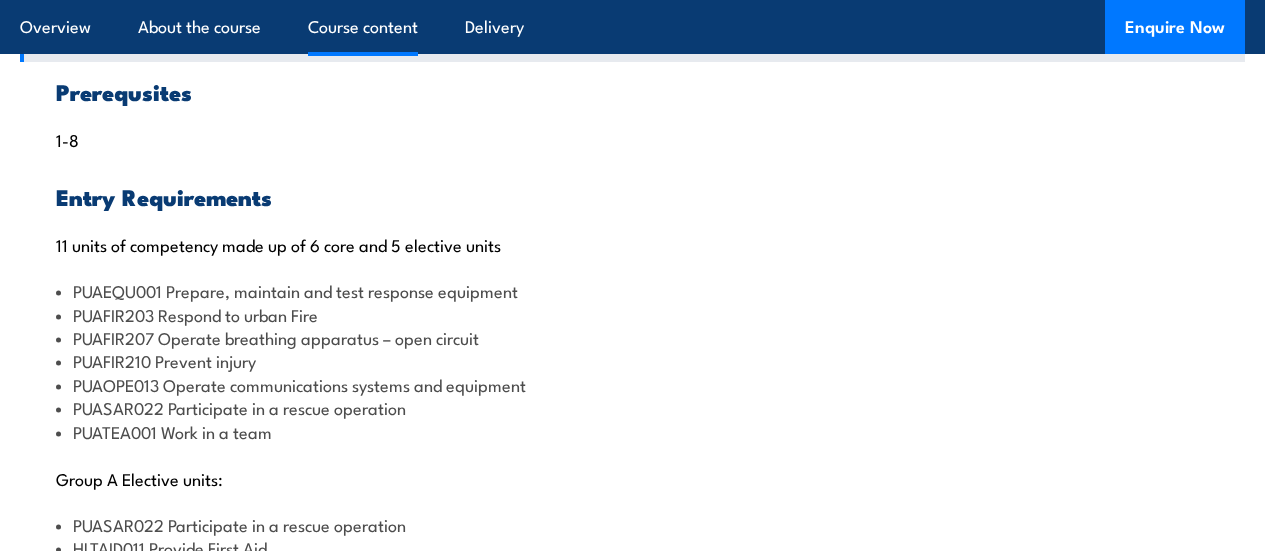 scroll, scrollTop: 2101, scrollLeft: 0, axis: vertical 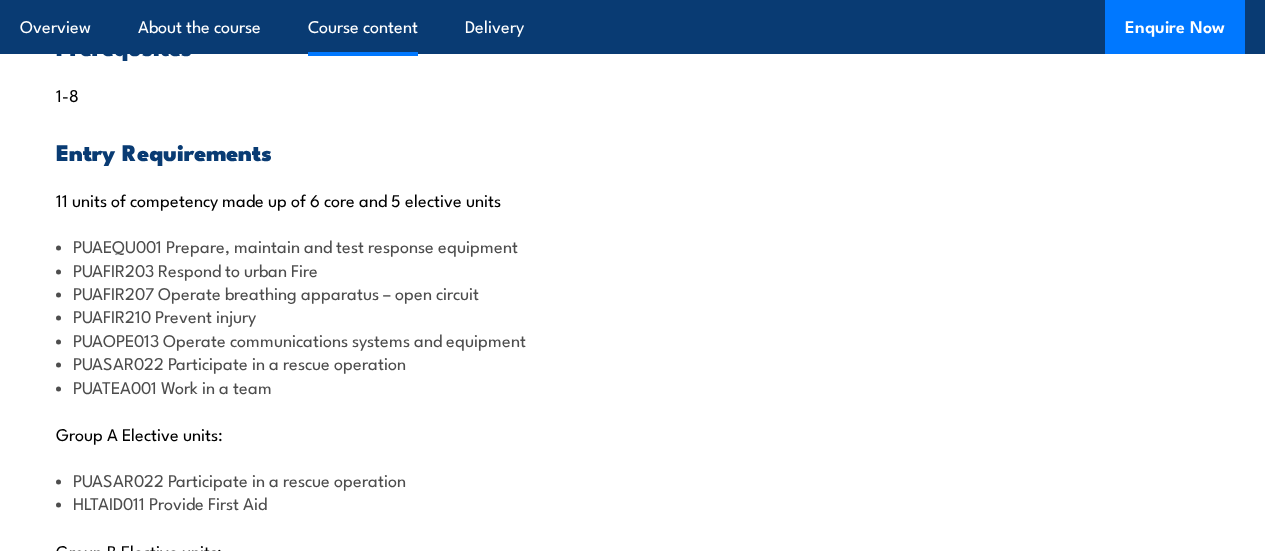 click on "Prerequsites" at bounding box center (632, 46) 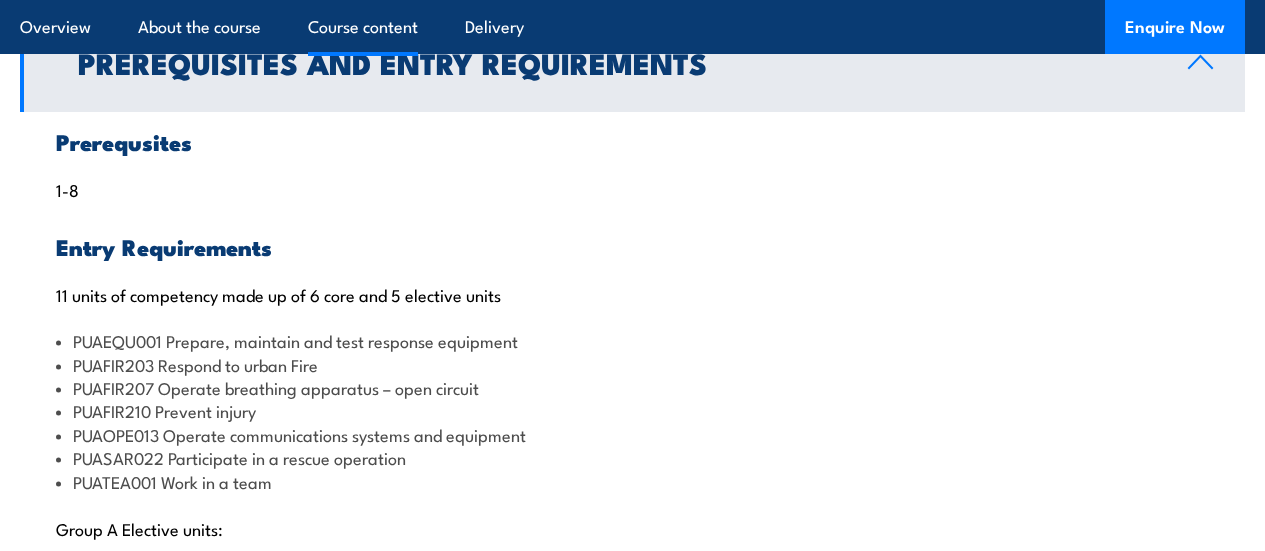 scroll, scrollTop: 1901, scrollLeft: 0, axis: vertical 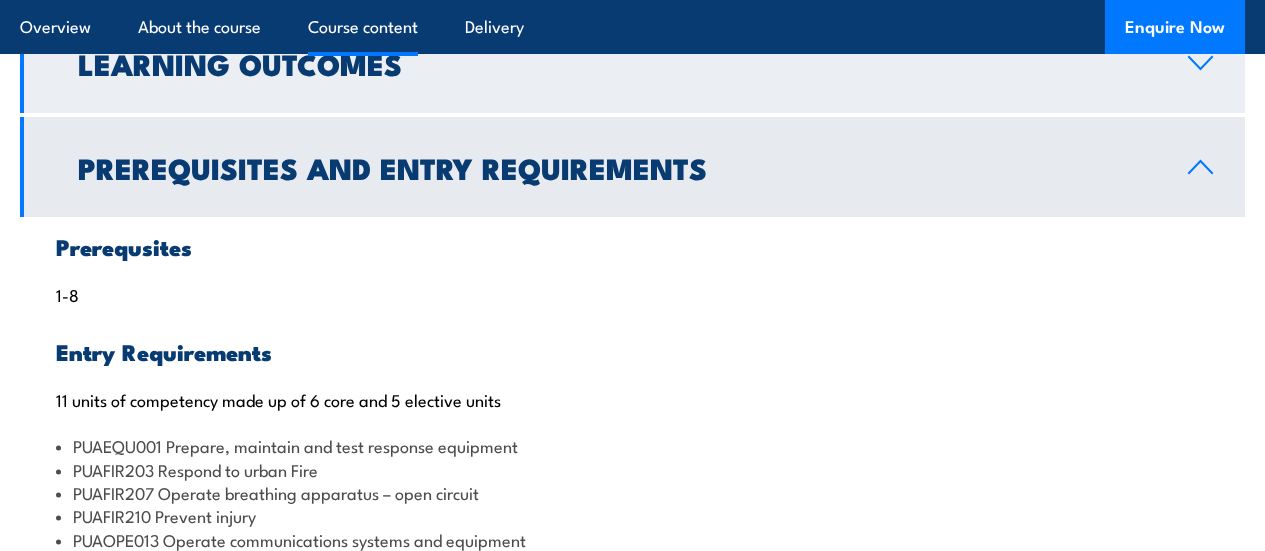 click on "Learning Outcomes" at bounding box center [617, 63] 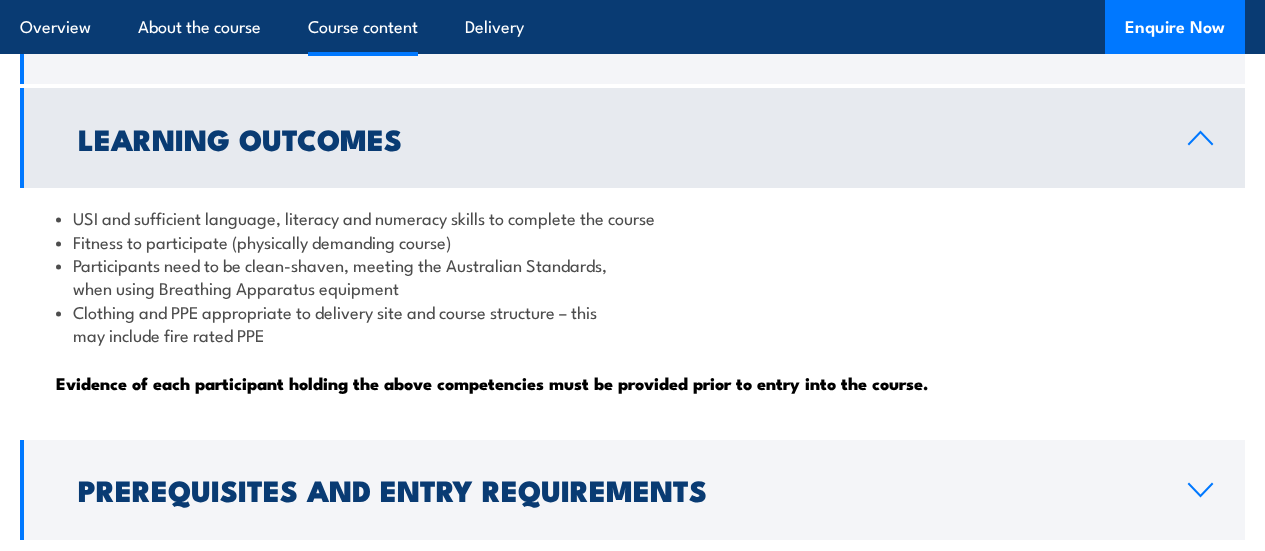 scroll, scrollTop: 1701, scrollLeft: 0, axis: vertical 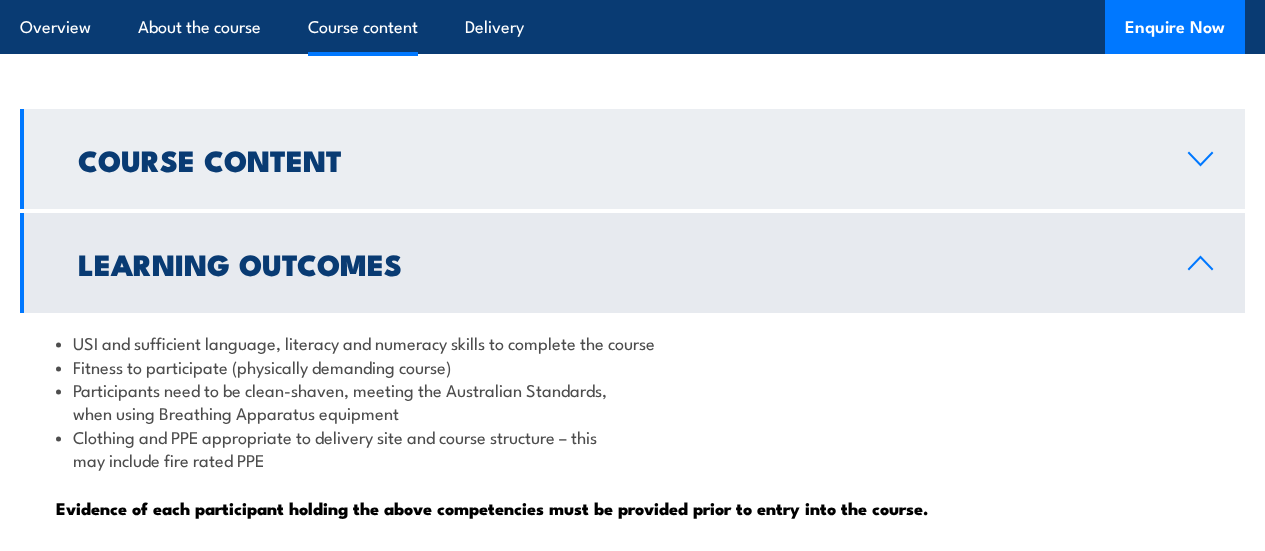 click on "Course Content" at bounding box center [617, 159] 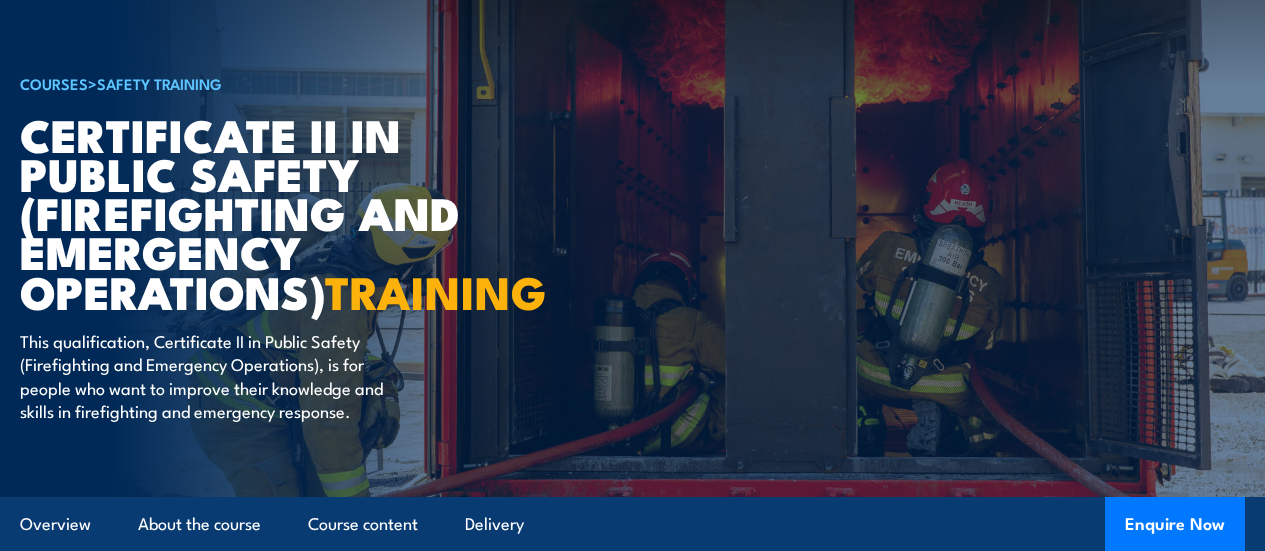 scroll, scrollTop: 0, scrollLeft: 0, axis: both 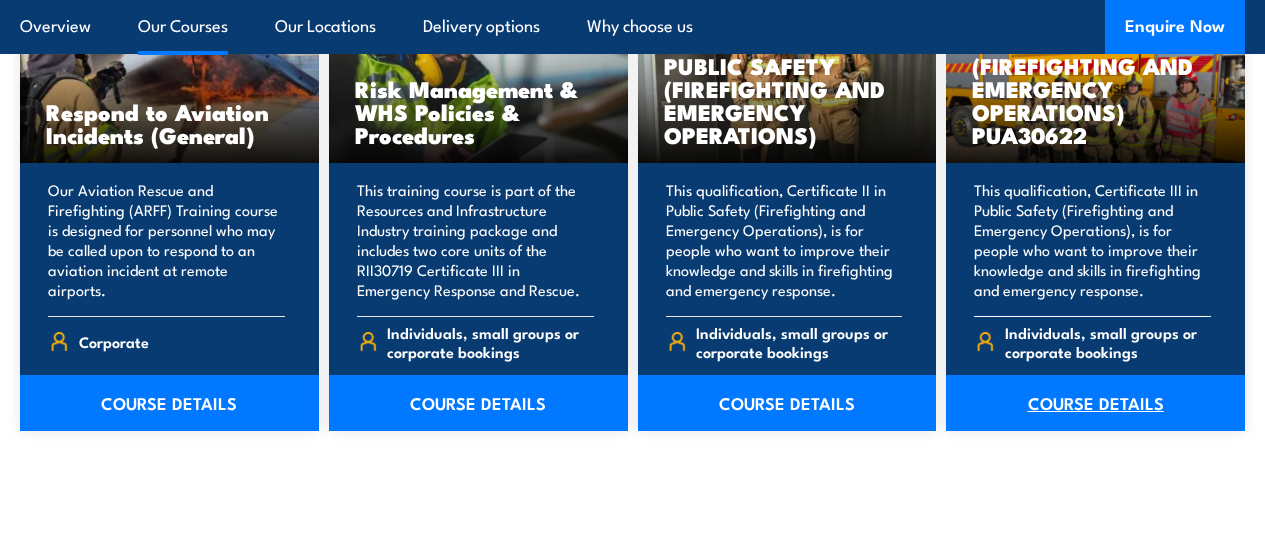 click on "COURSE DETAILS" at bounding box center (1095, 403) 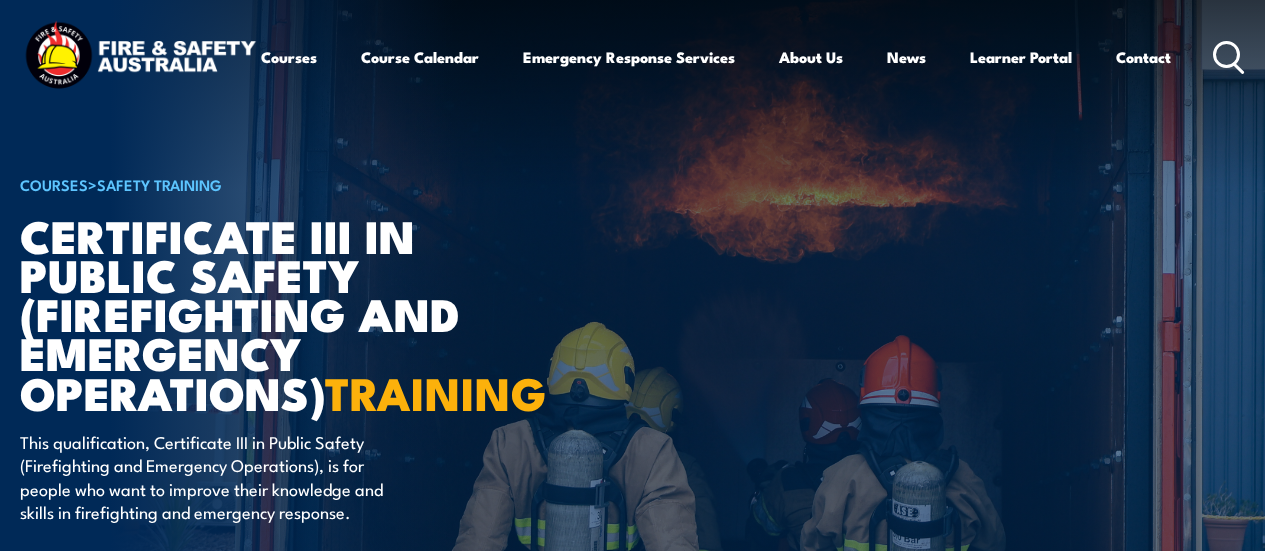 scroll, scrollTop: 0, scrollLeft: 0, axis: both 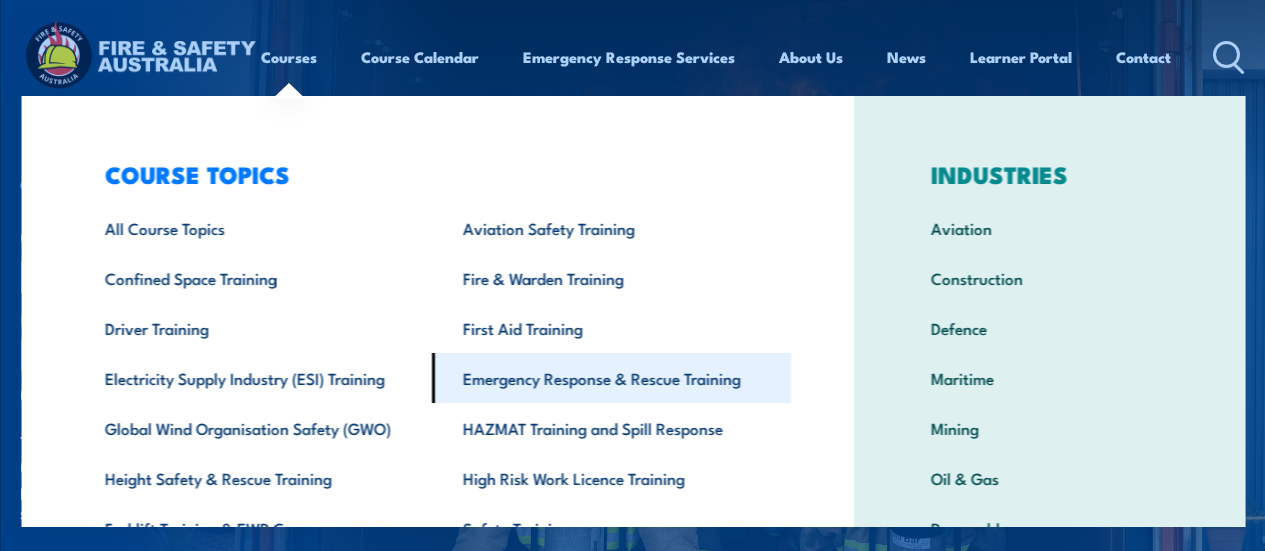 click on "Emergency Response & Rescue Training" at bounding box center (611, 378) 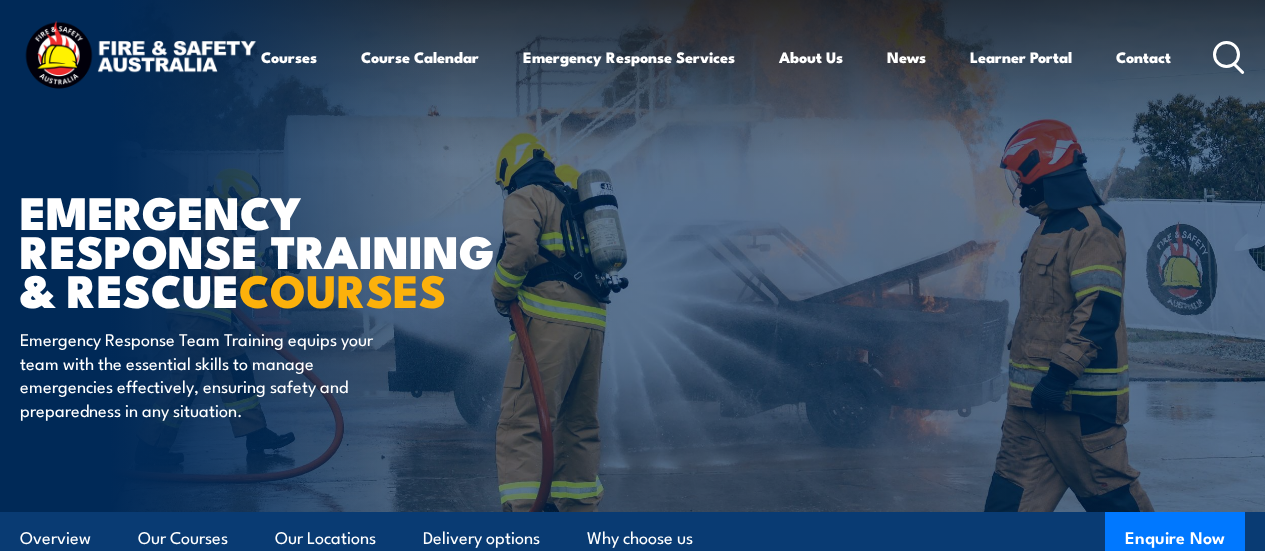 scroll, scrollTop: 0, scrollLeft: 0, axis: both 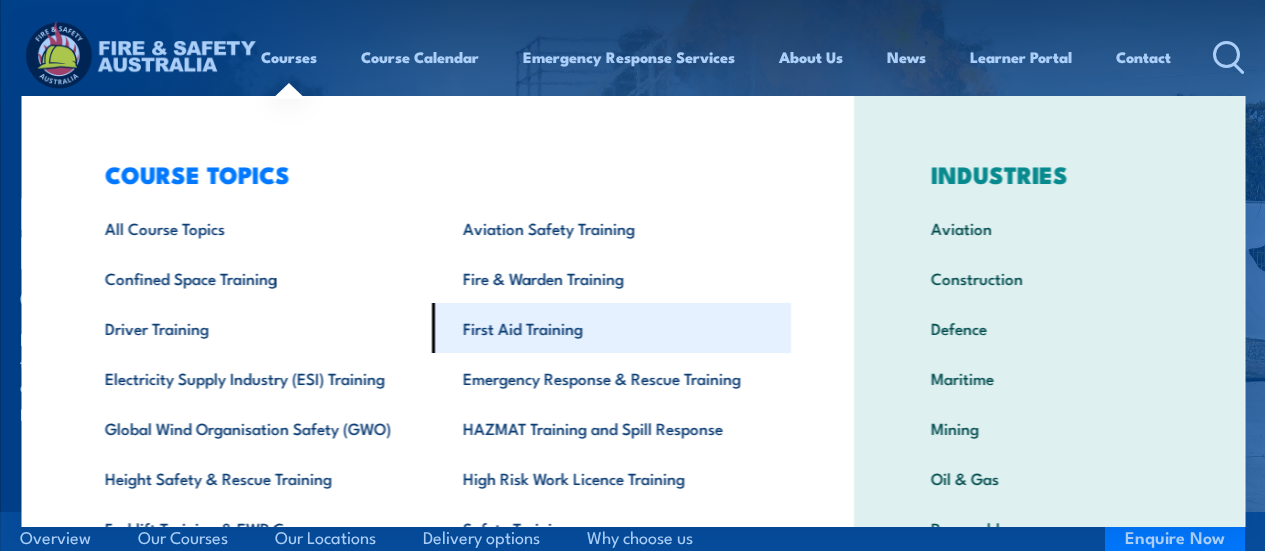 click on "First Aid Training" at bounding box center [611, 328] 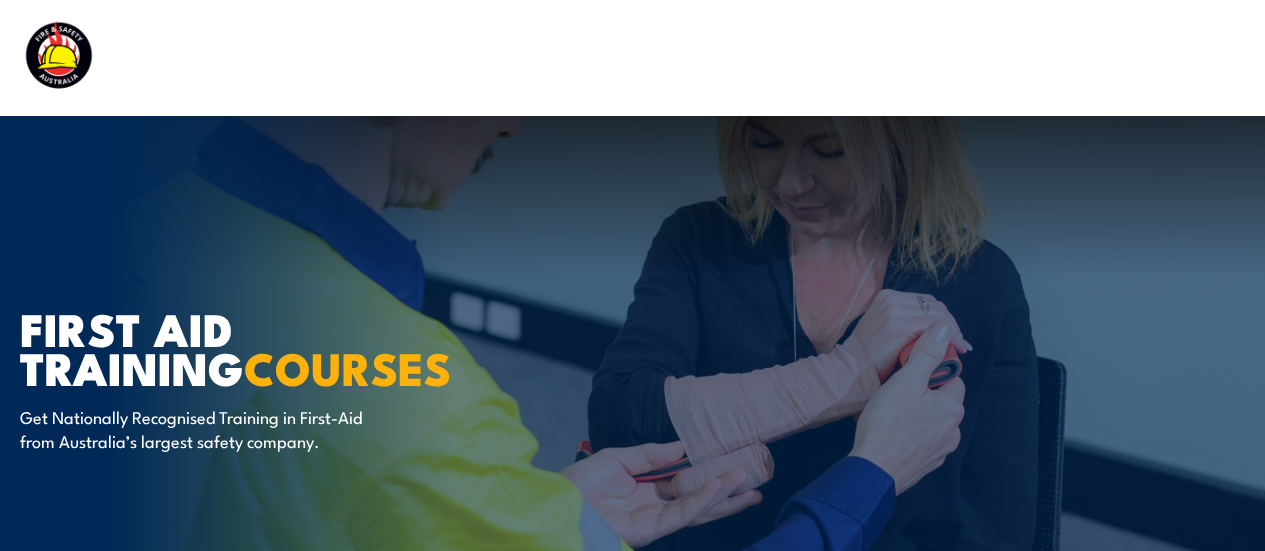 scroll, scrollTop: 0, scrollLeft: 0, axis: both 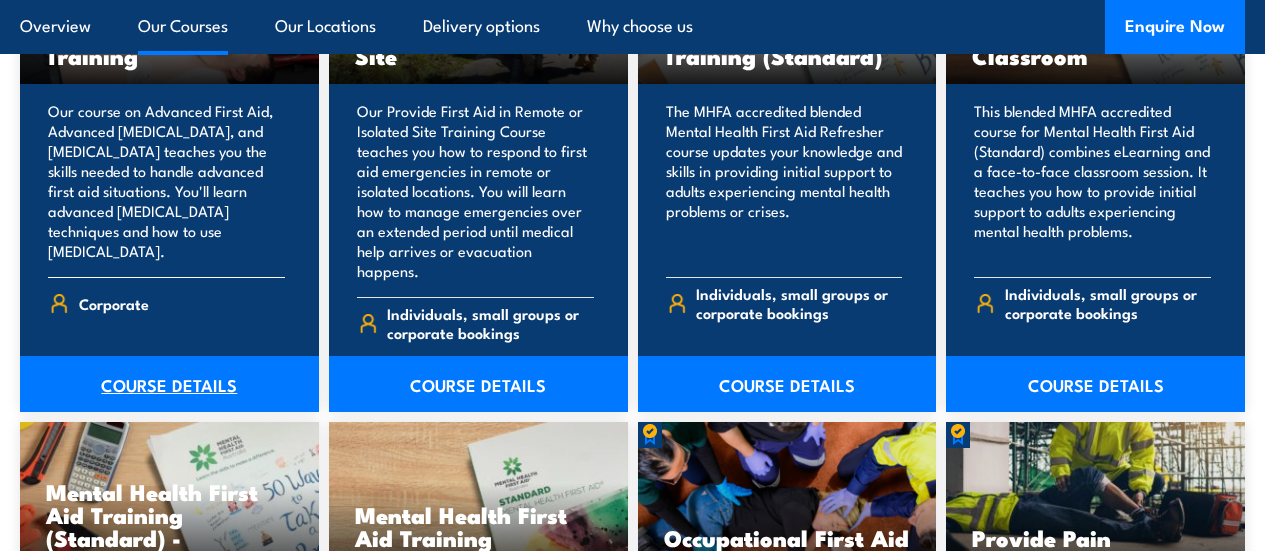 click on "COURSE DETAILS" at bounding box center [169, 384] 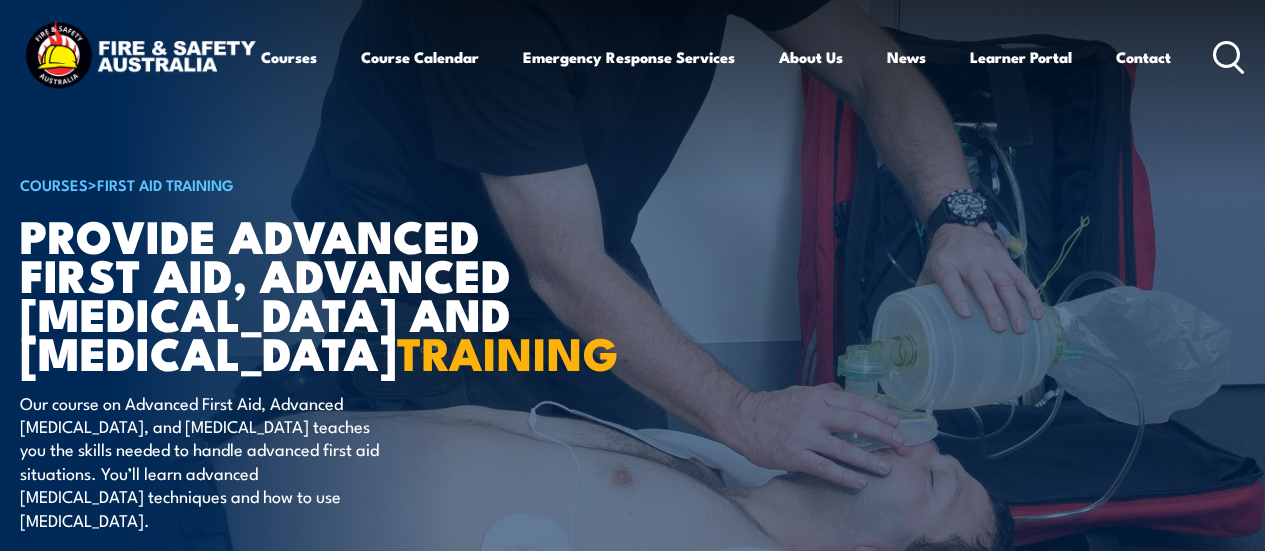 scroll, scrollTop: 0, scrollLeft: 0, axis: both 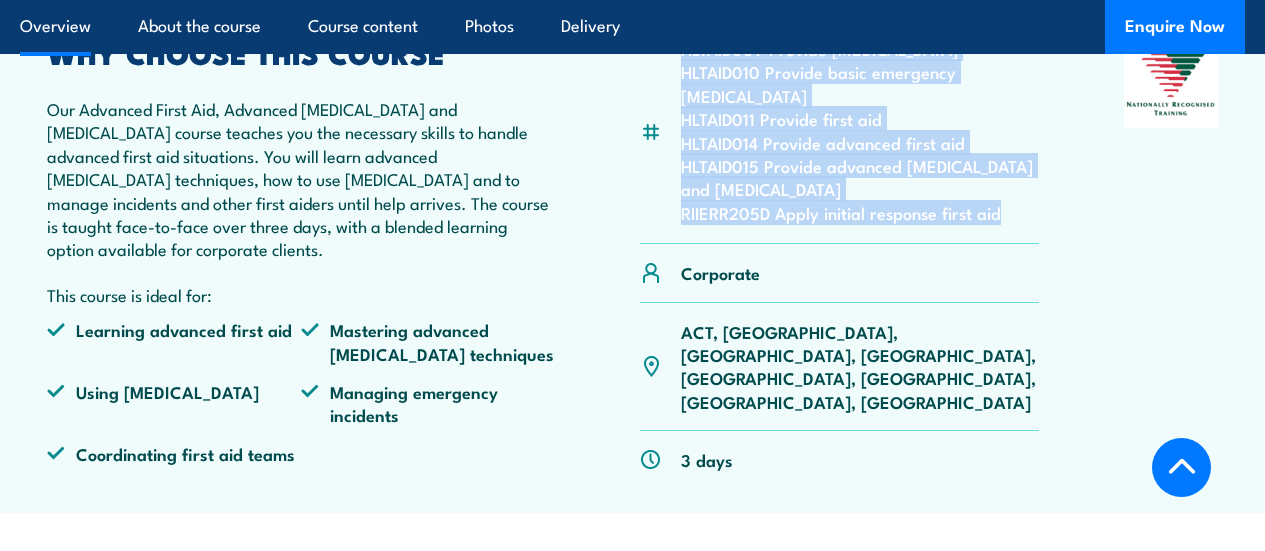 drag, startPoint x: 1001, startPoint y: 306, endPoint x: 678, endPoint y: 113, distance: 376.26852 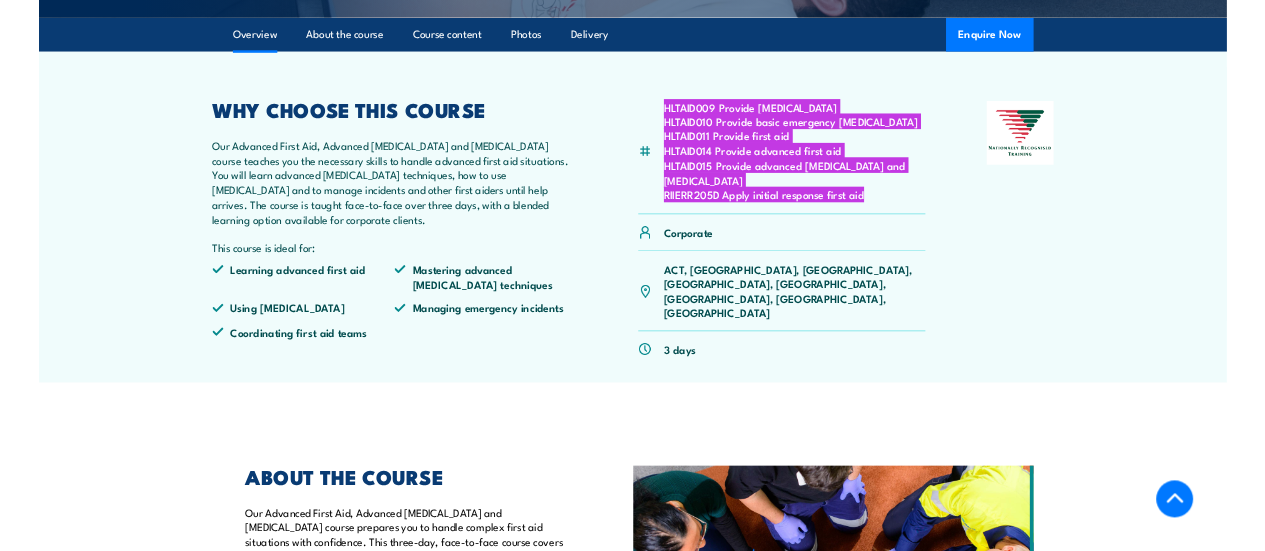 scroll, scrollTop: 695, scrollLeft: 0, axis: vertical 